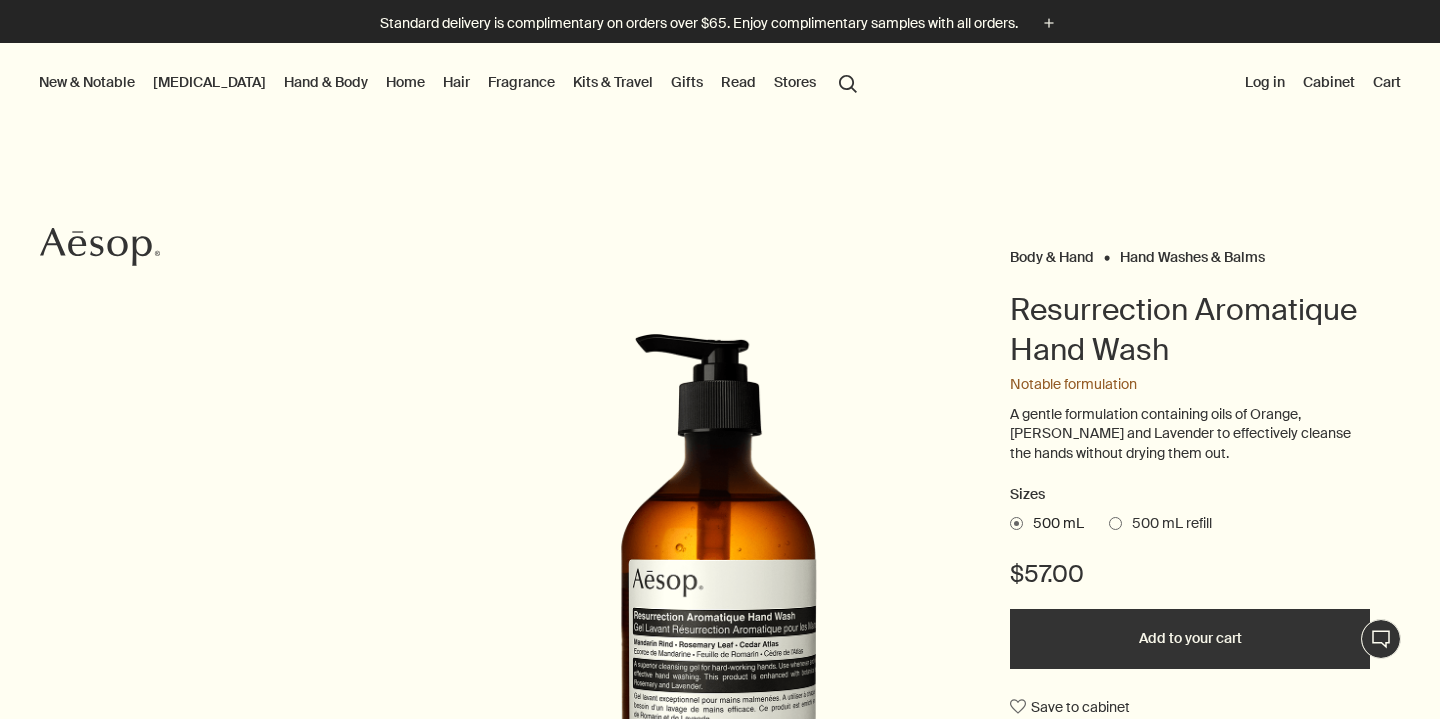 scroll, scrollTop: 0, scrollLeft: 0, axis: both 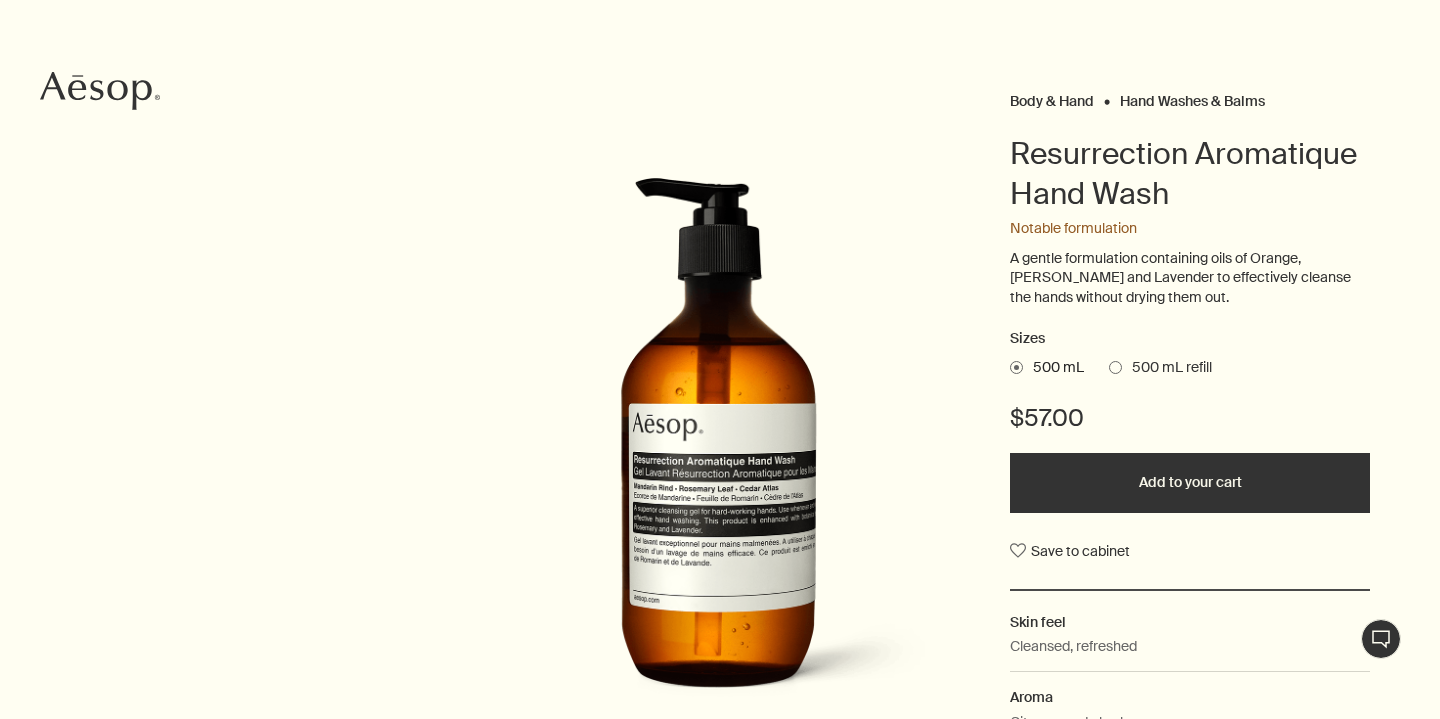 click on "500 mL refill" at bounding box center (1167, 368) 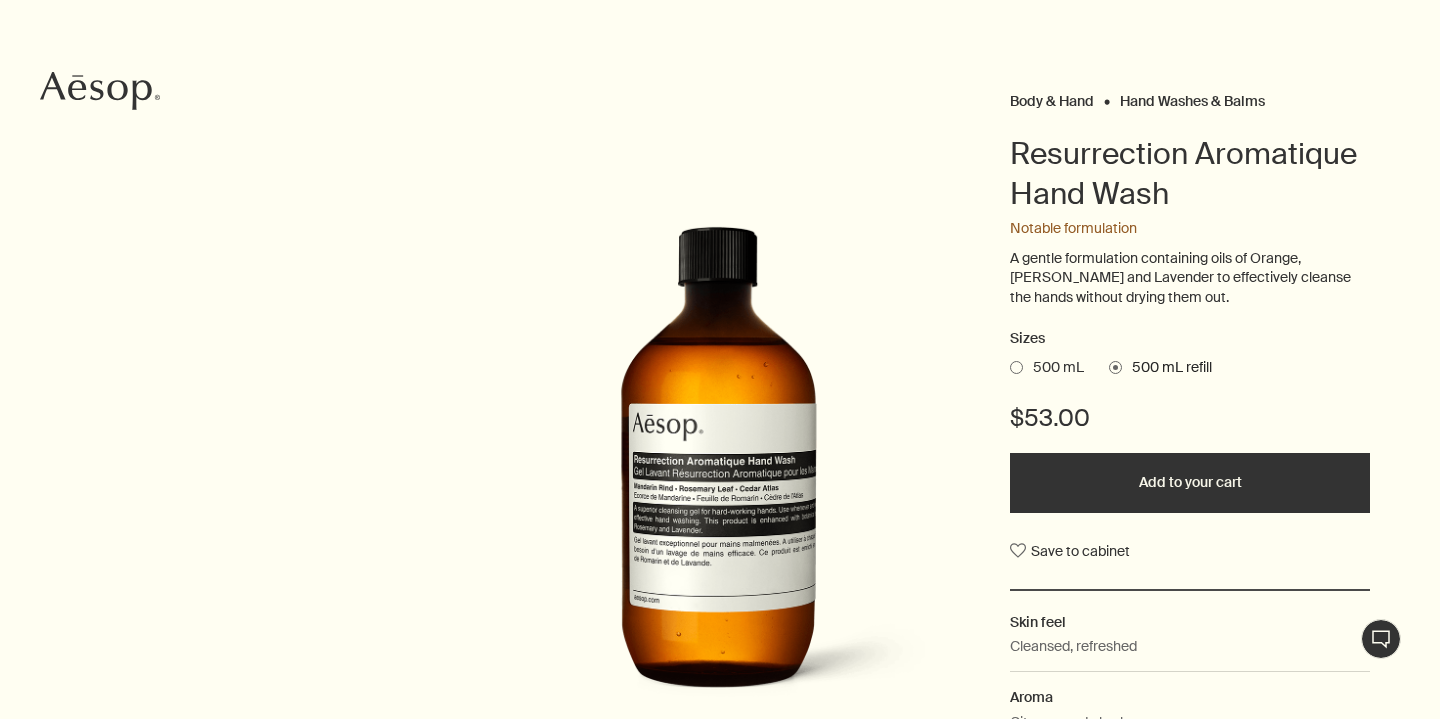 click on "500 mL" at bounding box center [1047, 368] 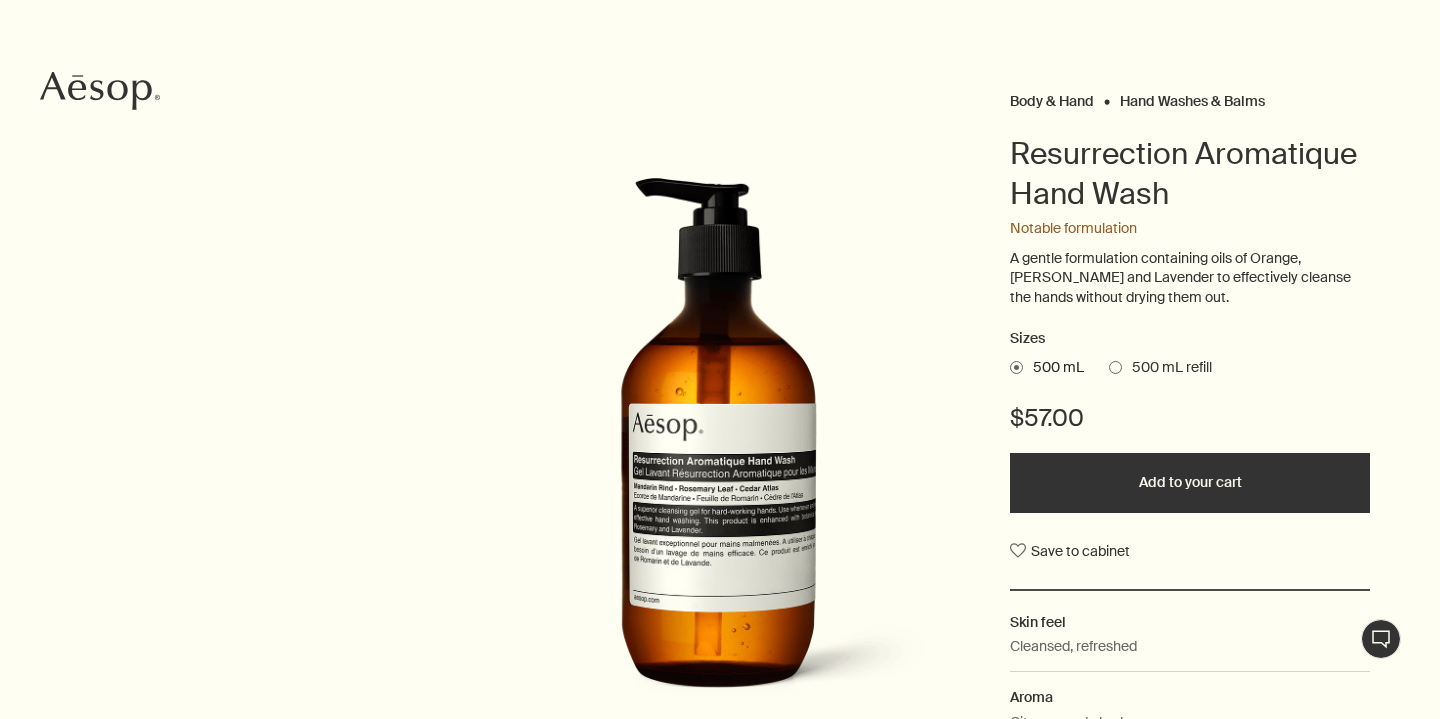 click on "500 mL refill" at bounding box center [1167, 368] 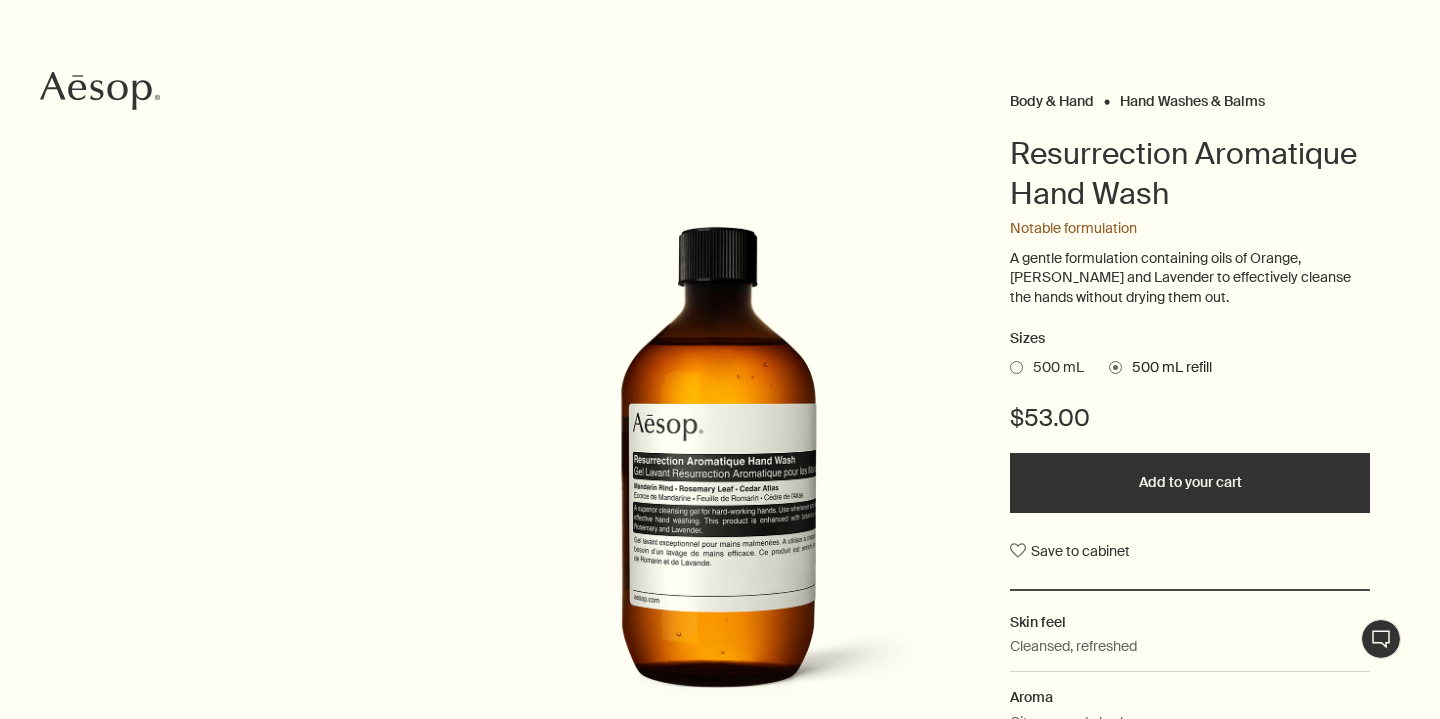 click at bounding box center [7, 620] 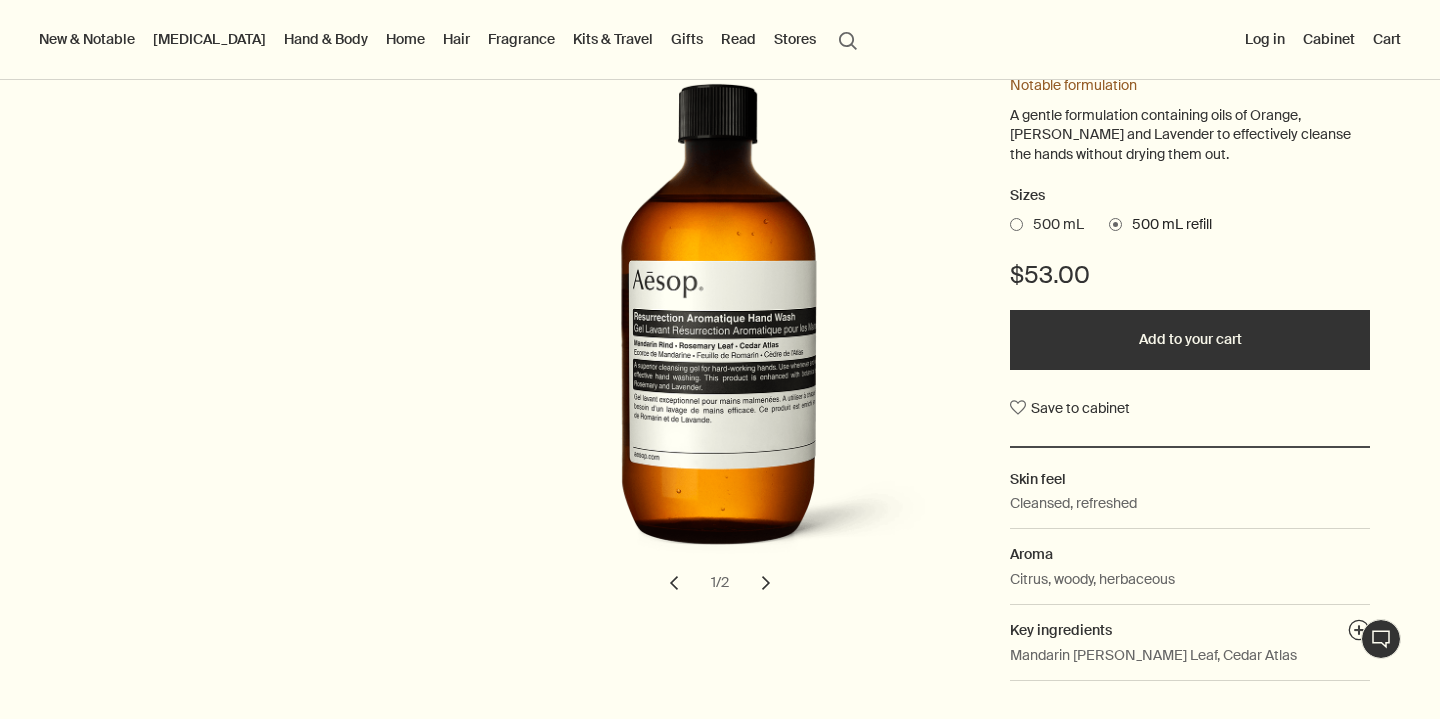 scroll, scrollTop: 291, scrollLeft: 0, axis: vertical 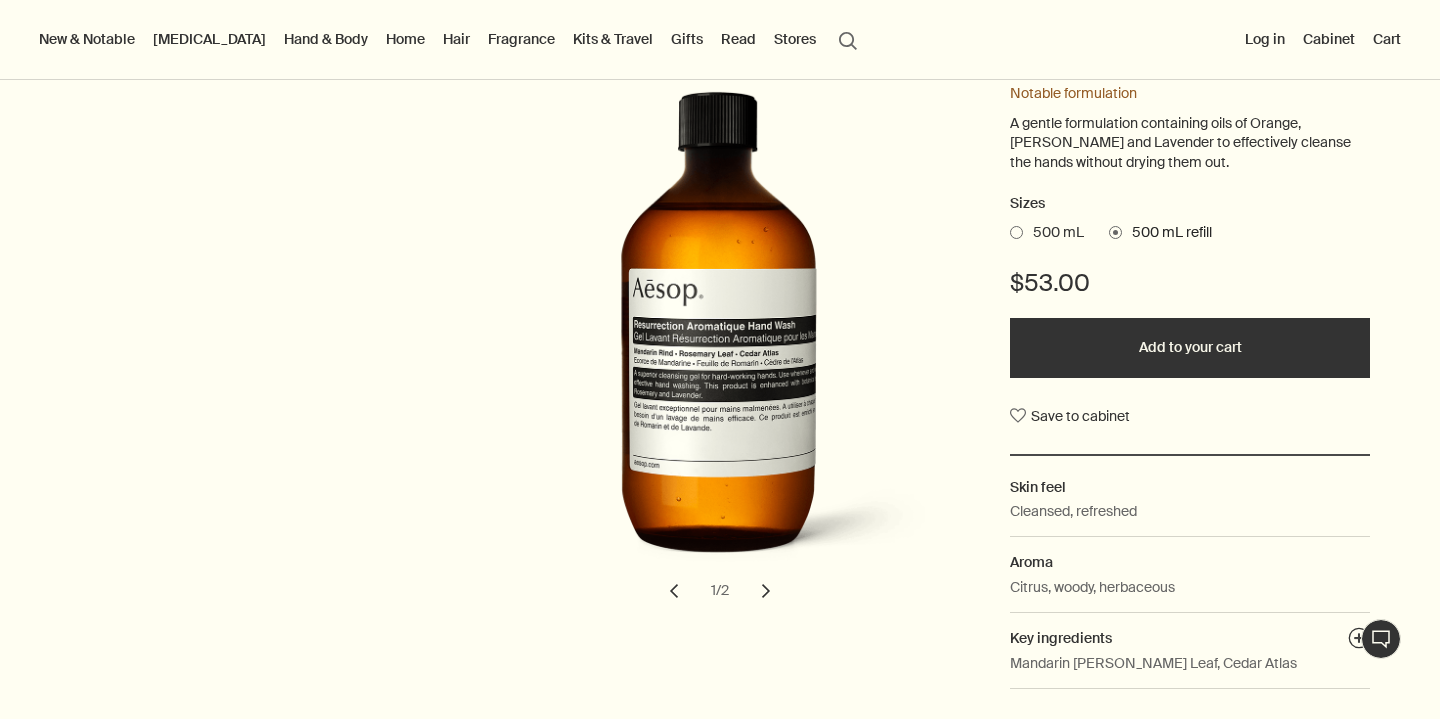 click on "500 mL" at bounding box center (1053, 233) 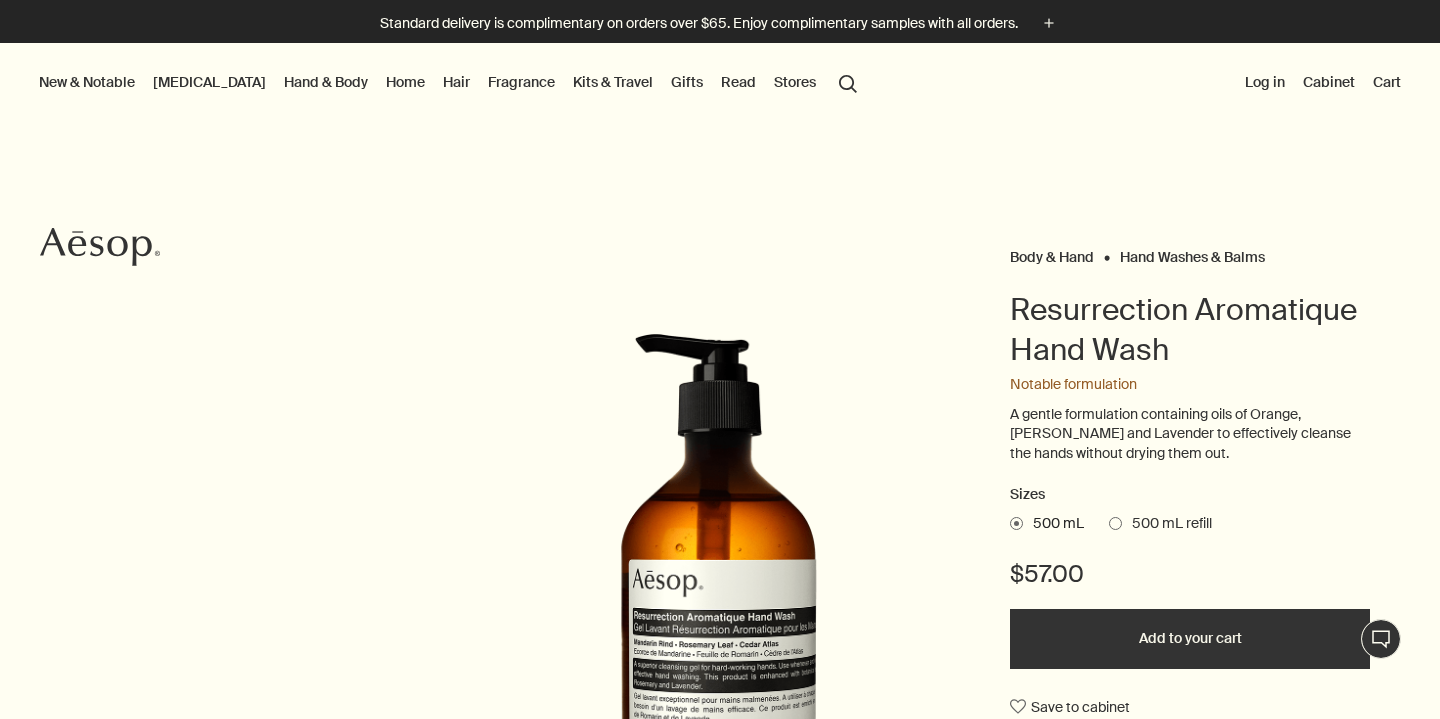 scroll, scrollTop: 0, scrollLeft: 0, axis: both 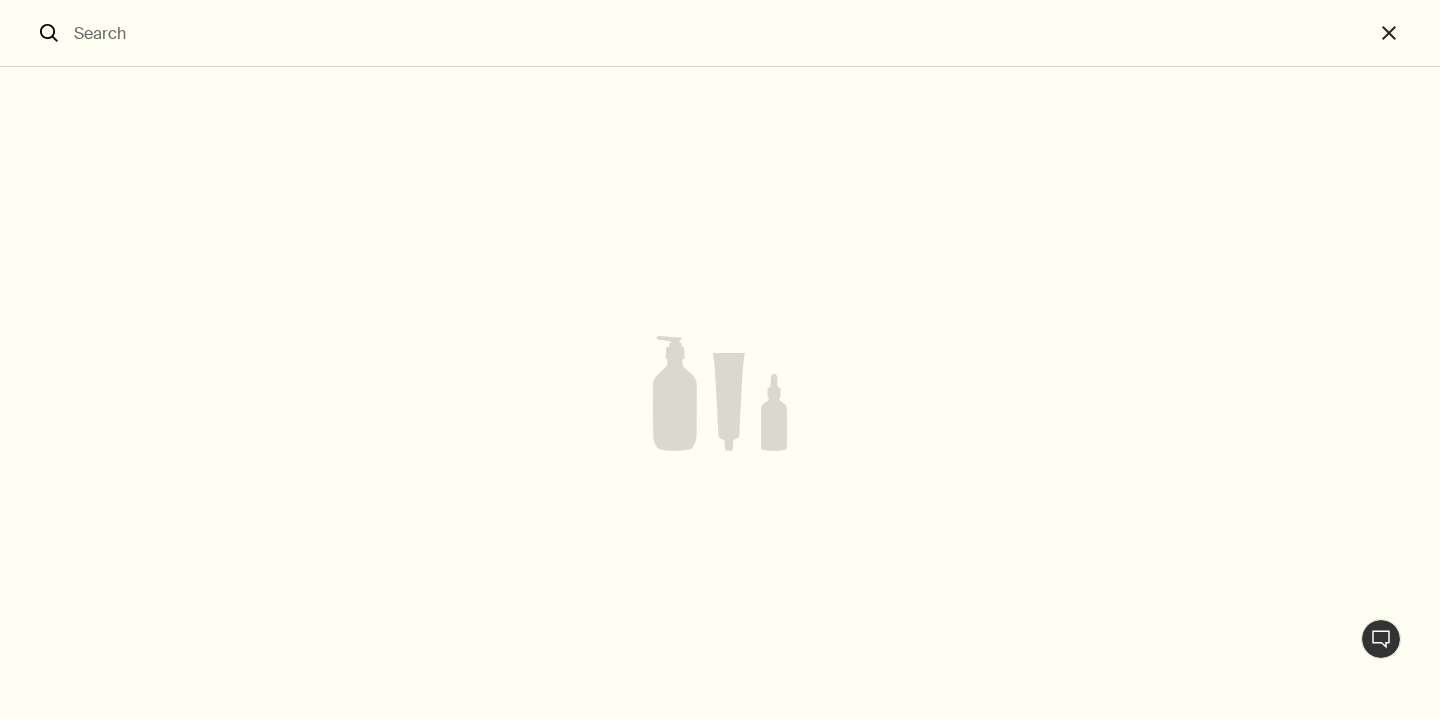 click on "search Suggested hand wash shampoo body cleanser candle deodorant incense hand balm body balm geranium leaf soap close" at bounding box center [720, 359] 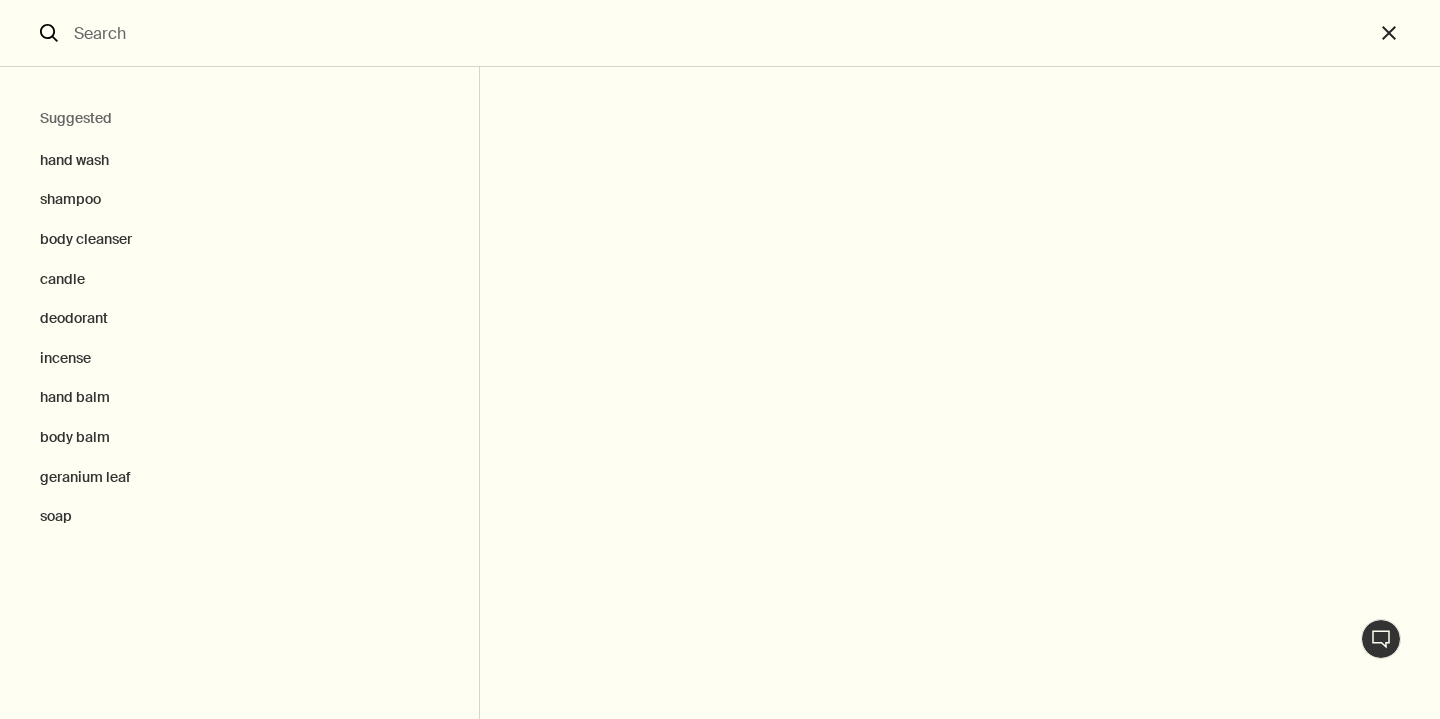 click at bounding box center [720, 33] 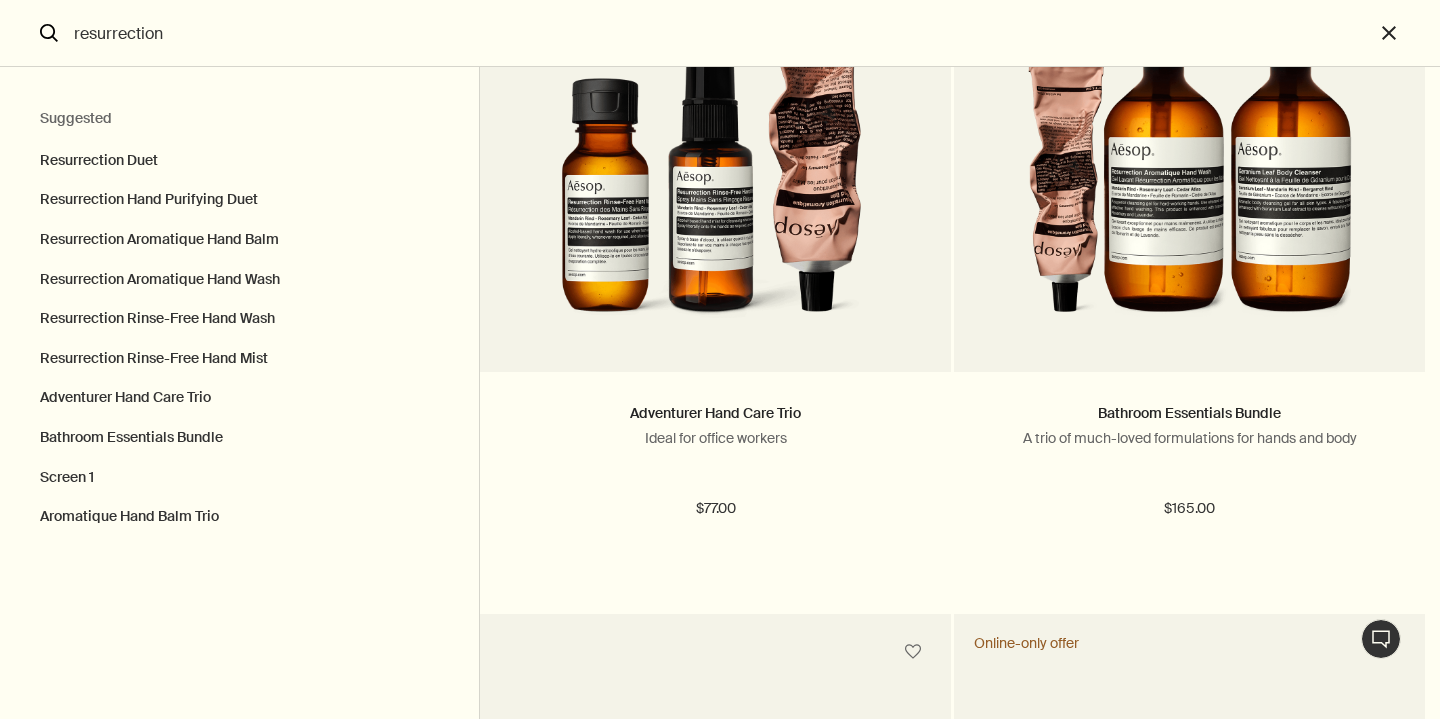 scroll, scrollTop: 2959, scrollLeft: 0, axis: vertical 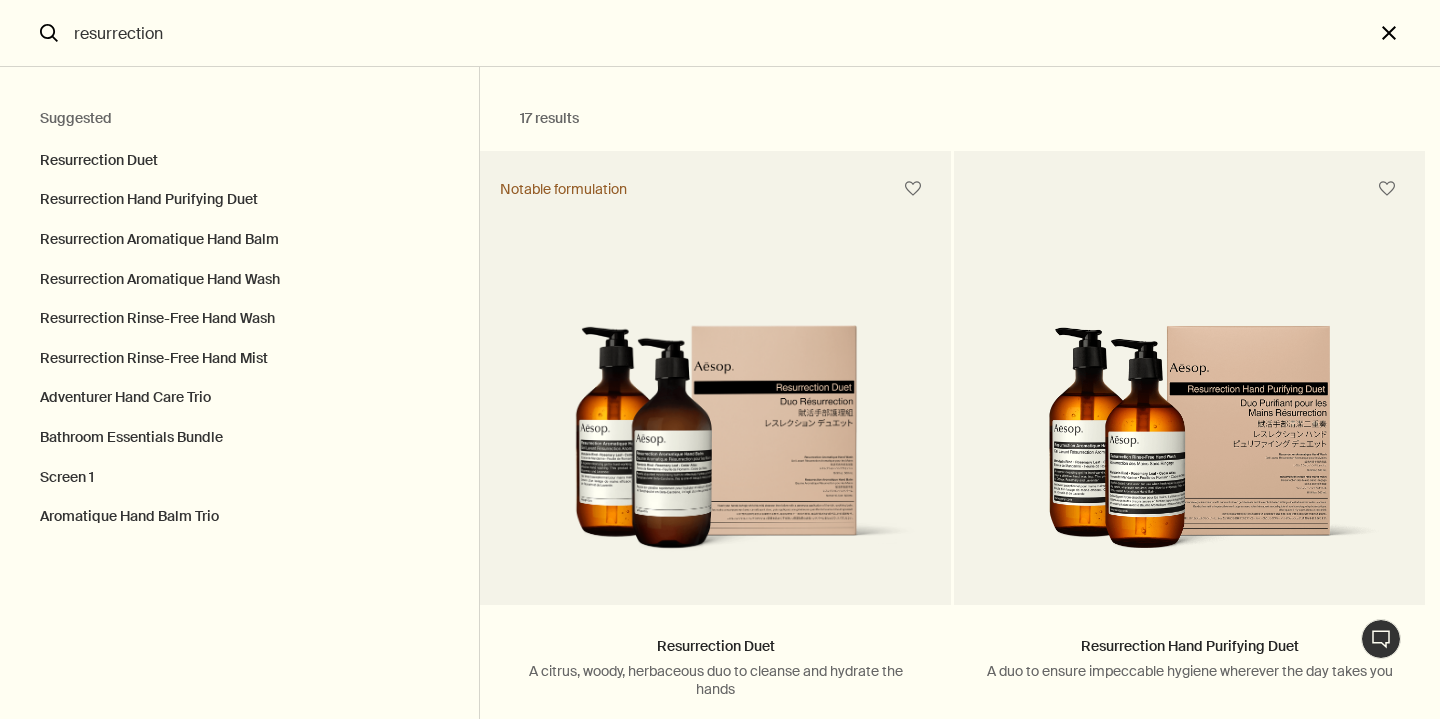type on "resurrection" 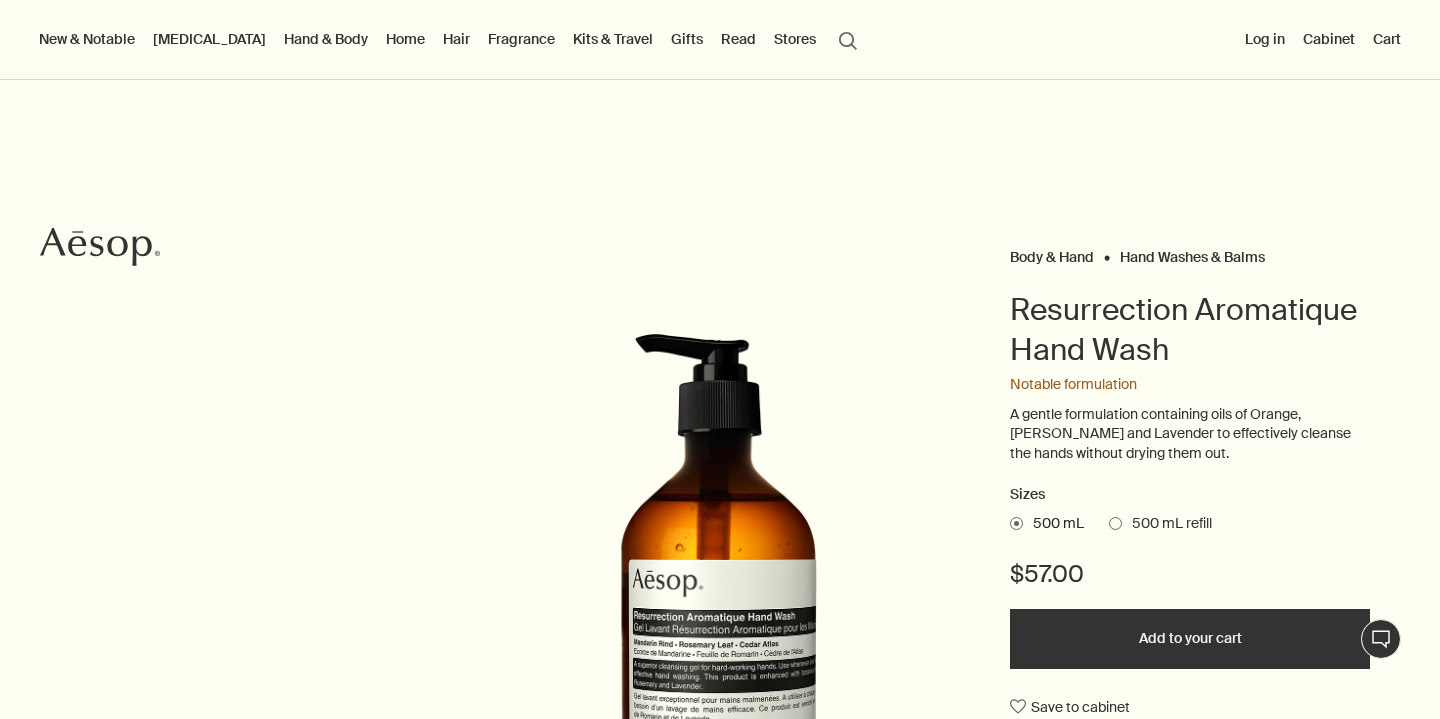 type 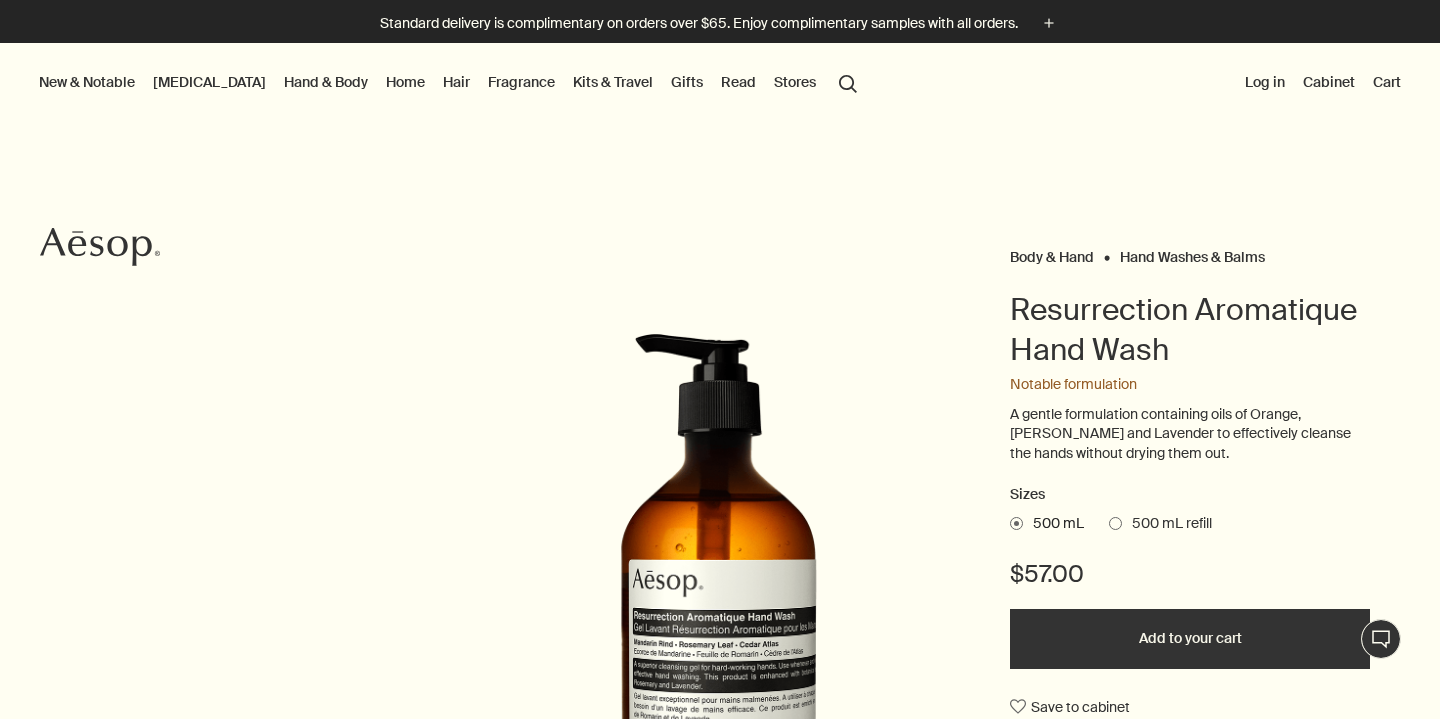 scroll, scrollTop: 0, scrollLeft: 0, axis: both 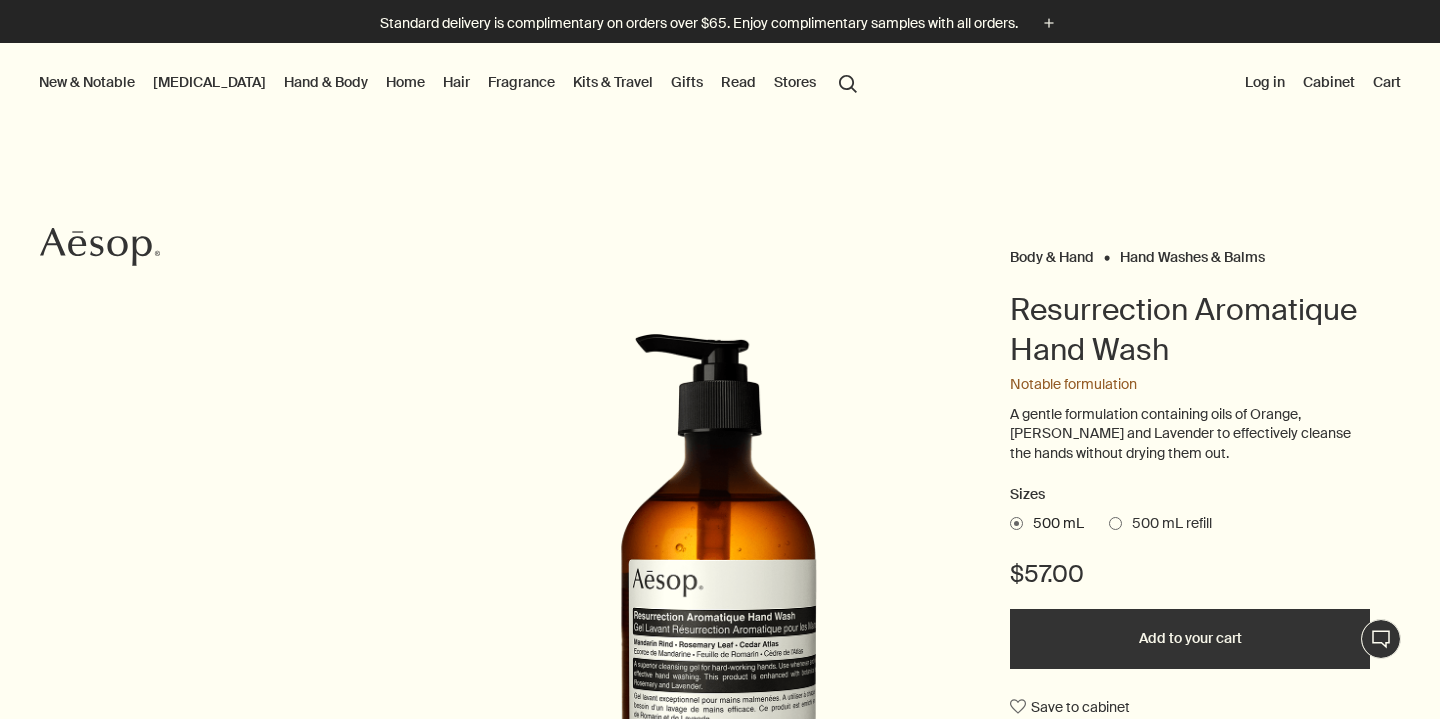 click on "[MEDICAL_DATA]" at bounding box center (209, 82) 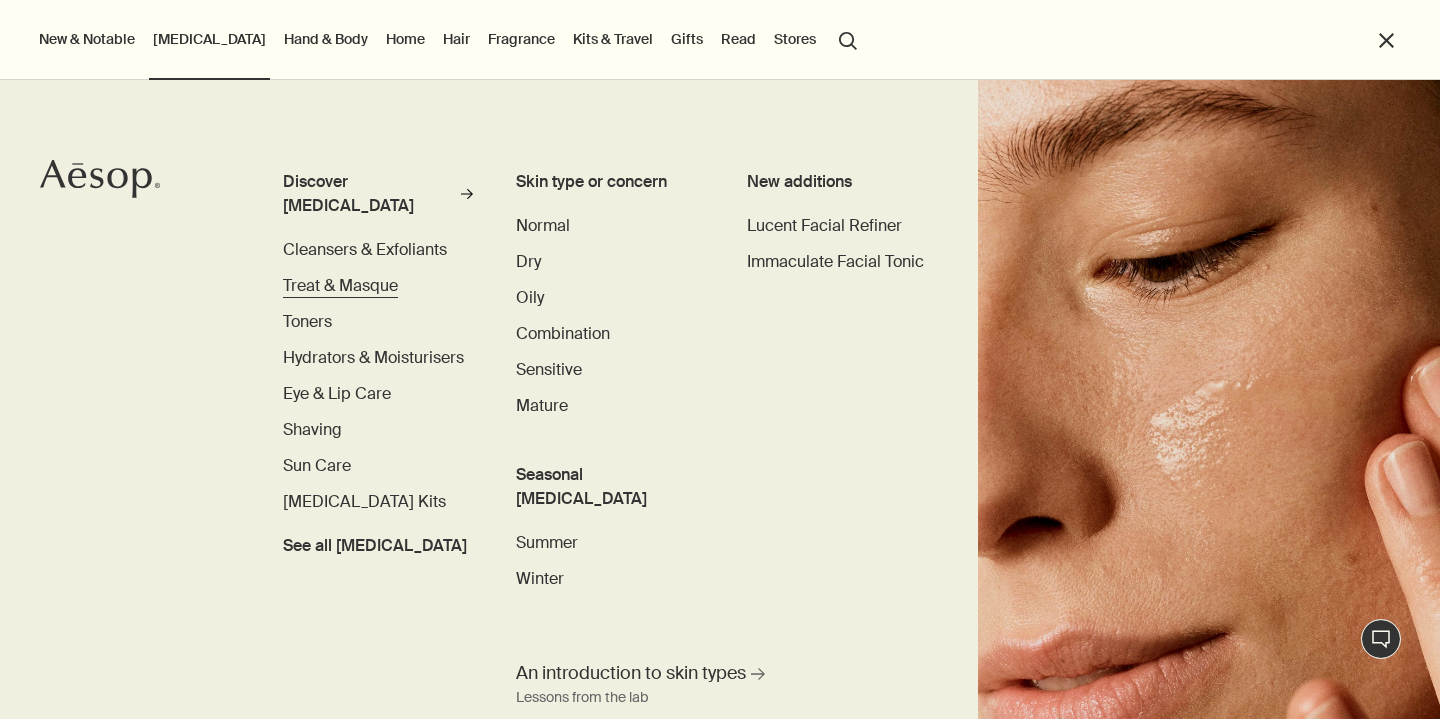 click on "Treat & Masque" at bounding box center (340, 285) 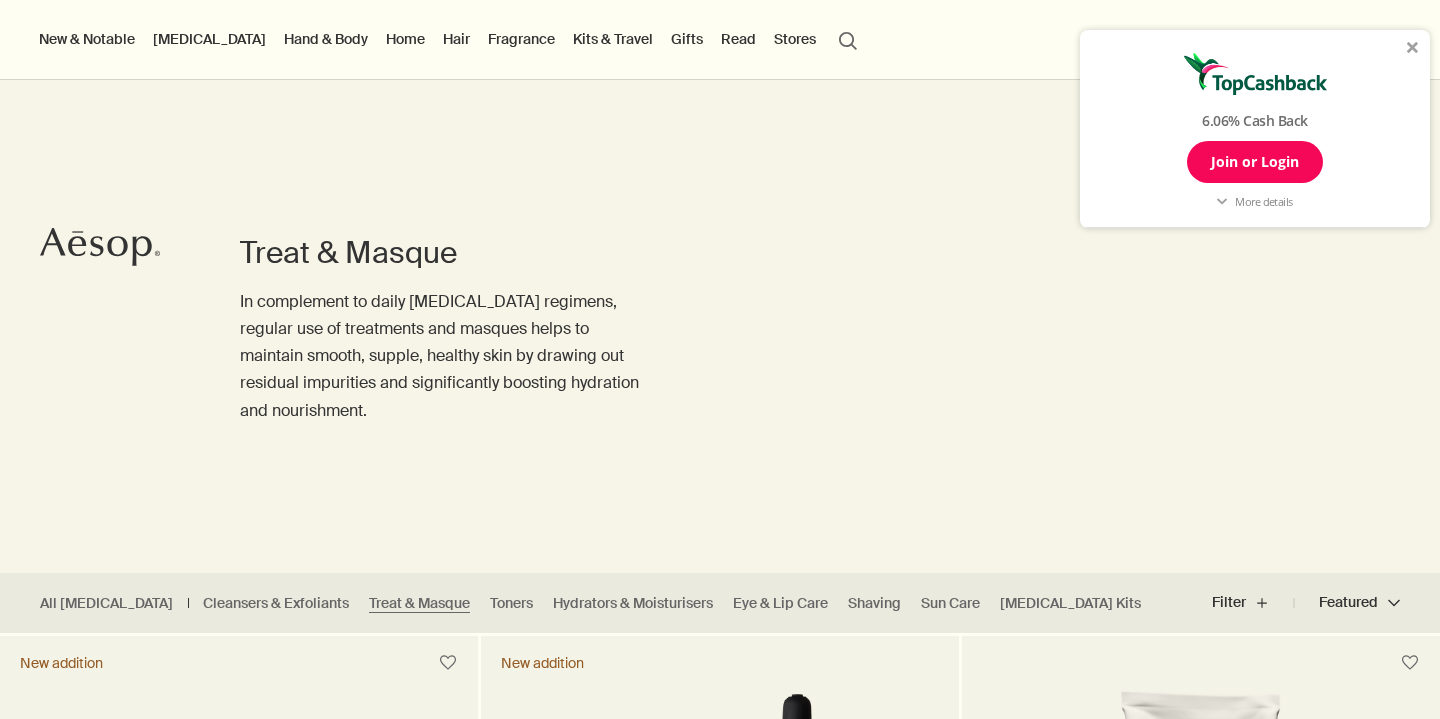 scroll, scrollTop: 175, scrollLeft: 0, axis: vertical 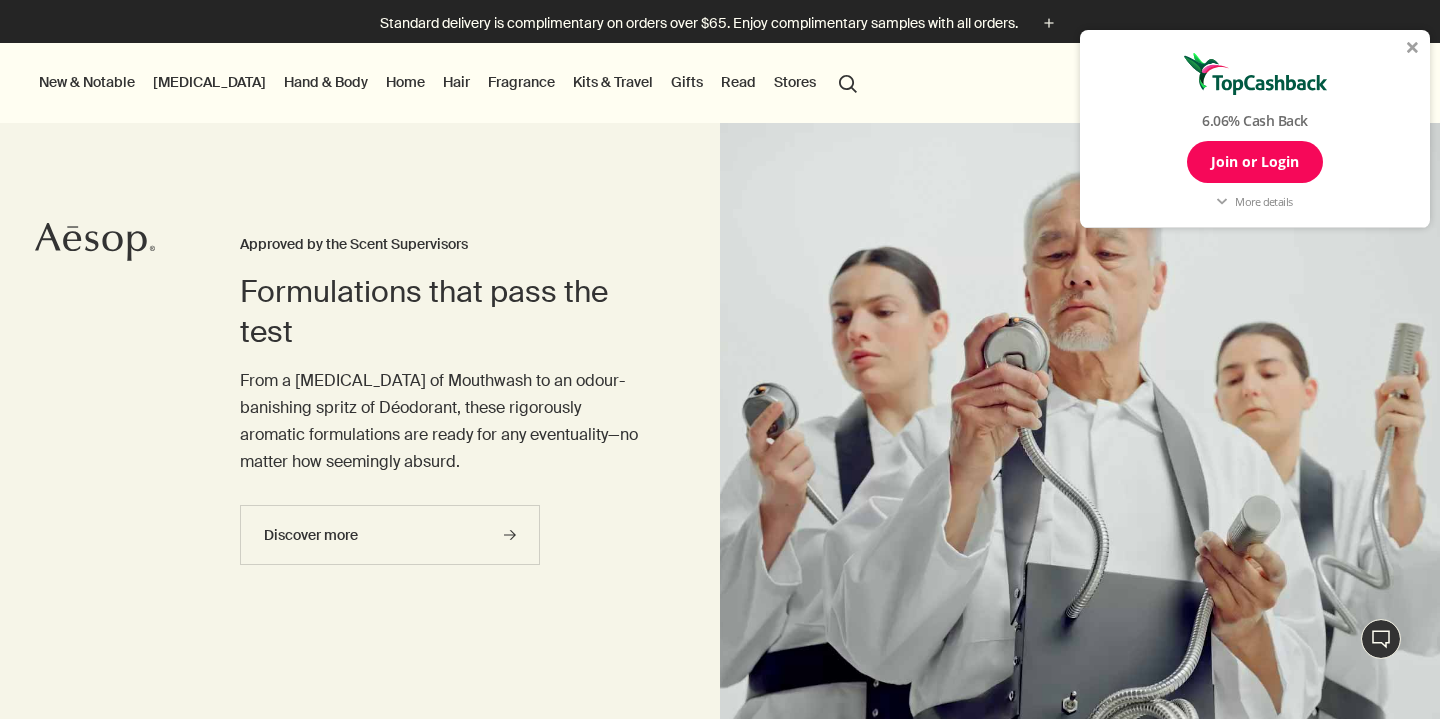 click at bounding box center (1413, 47) 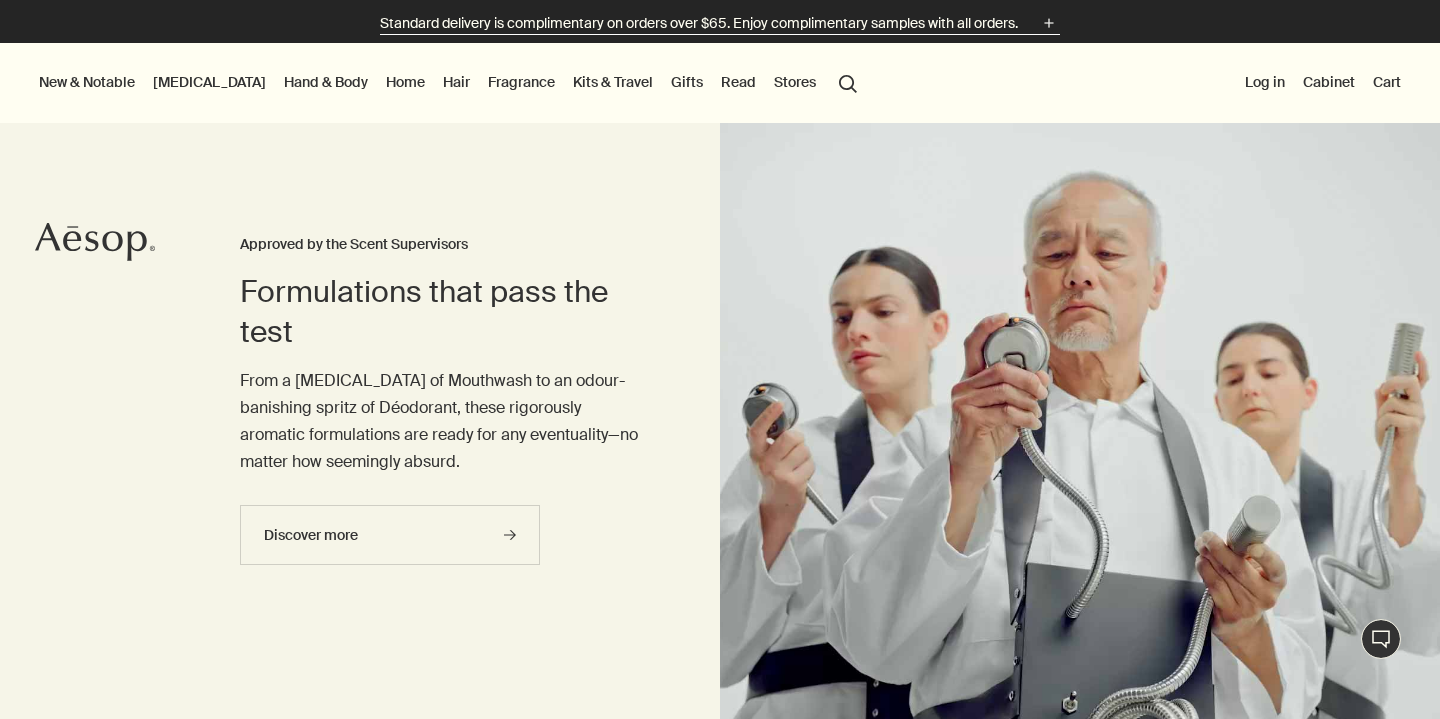 click on "Standard delivery is complimentary on orders over $65. Enjoy complimentary samples with all orders." at bounding box center (699, 23) 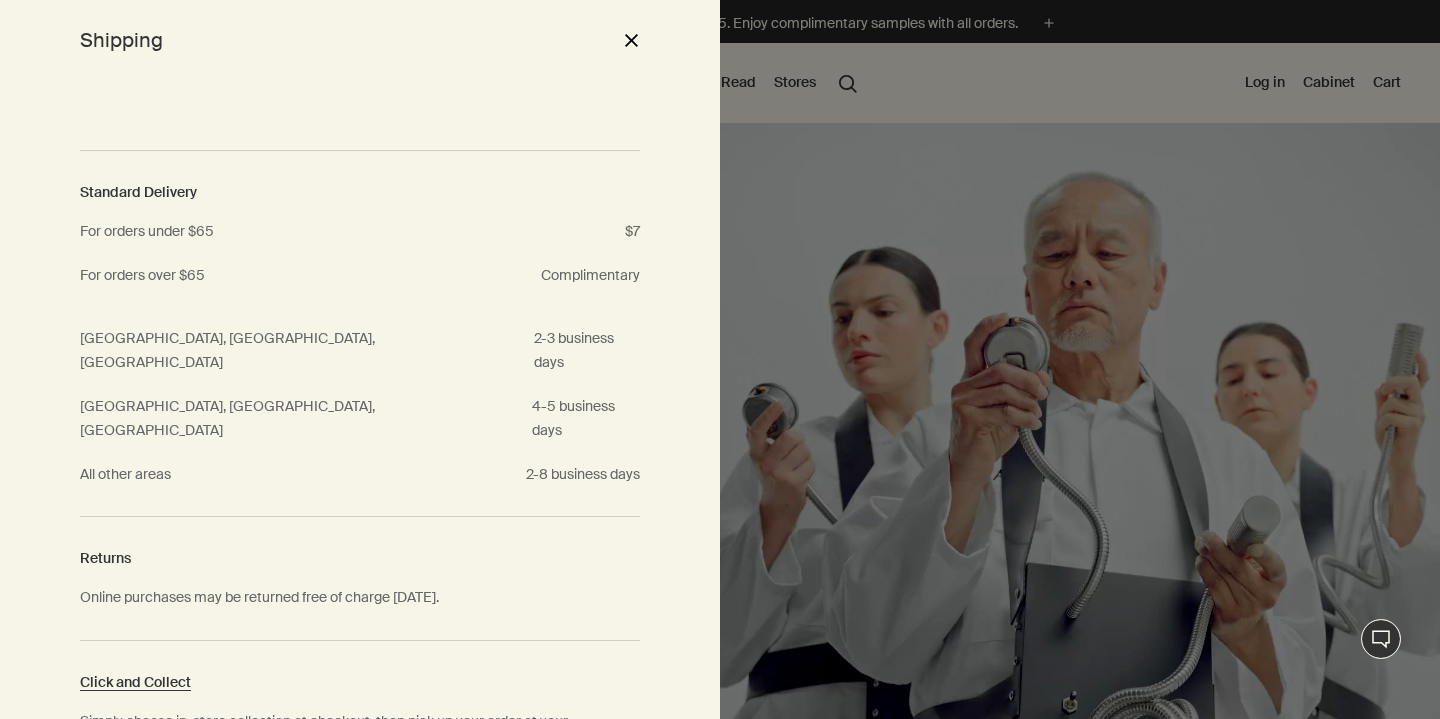 click on "close" at bounding box center (631, 40) 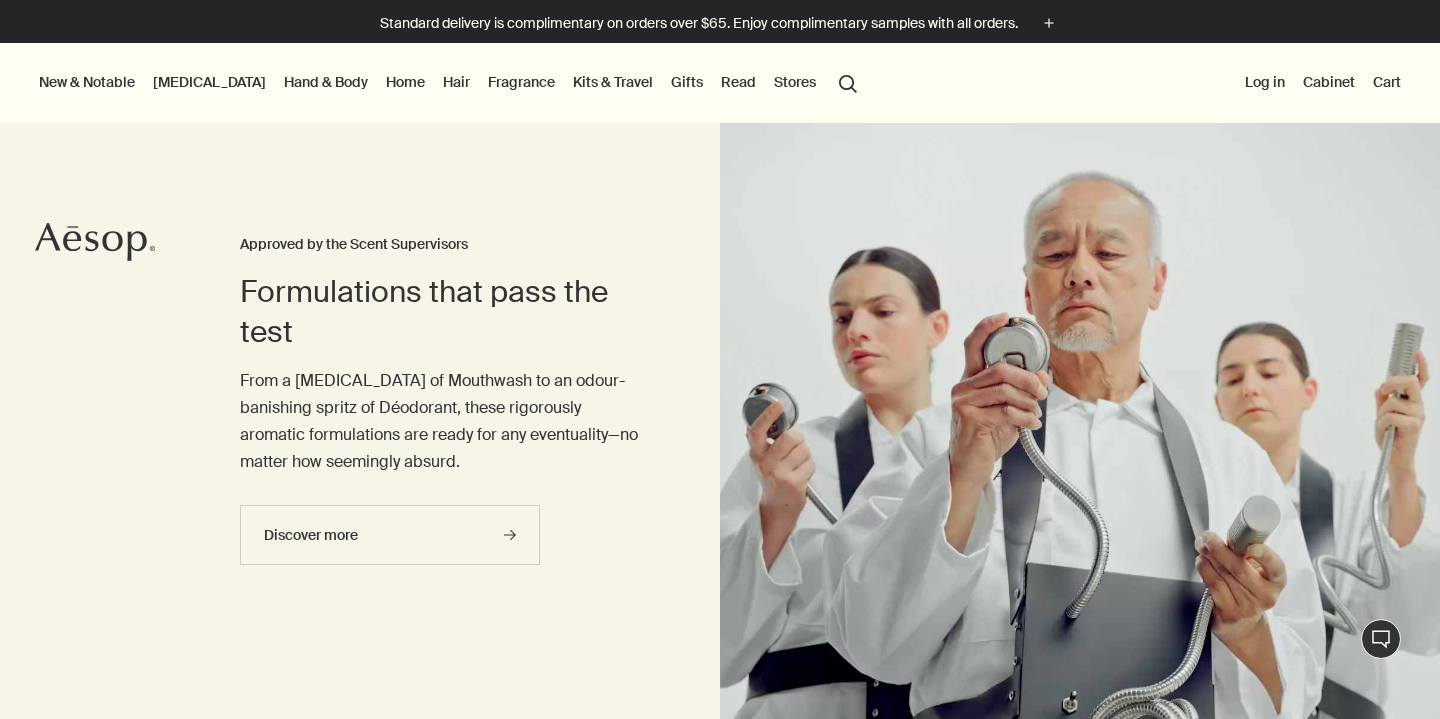 click on "[MEDICAL_DATA]" at bounding box center (209, 82) 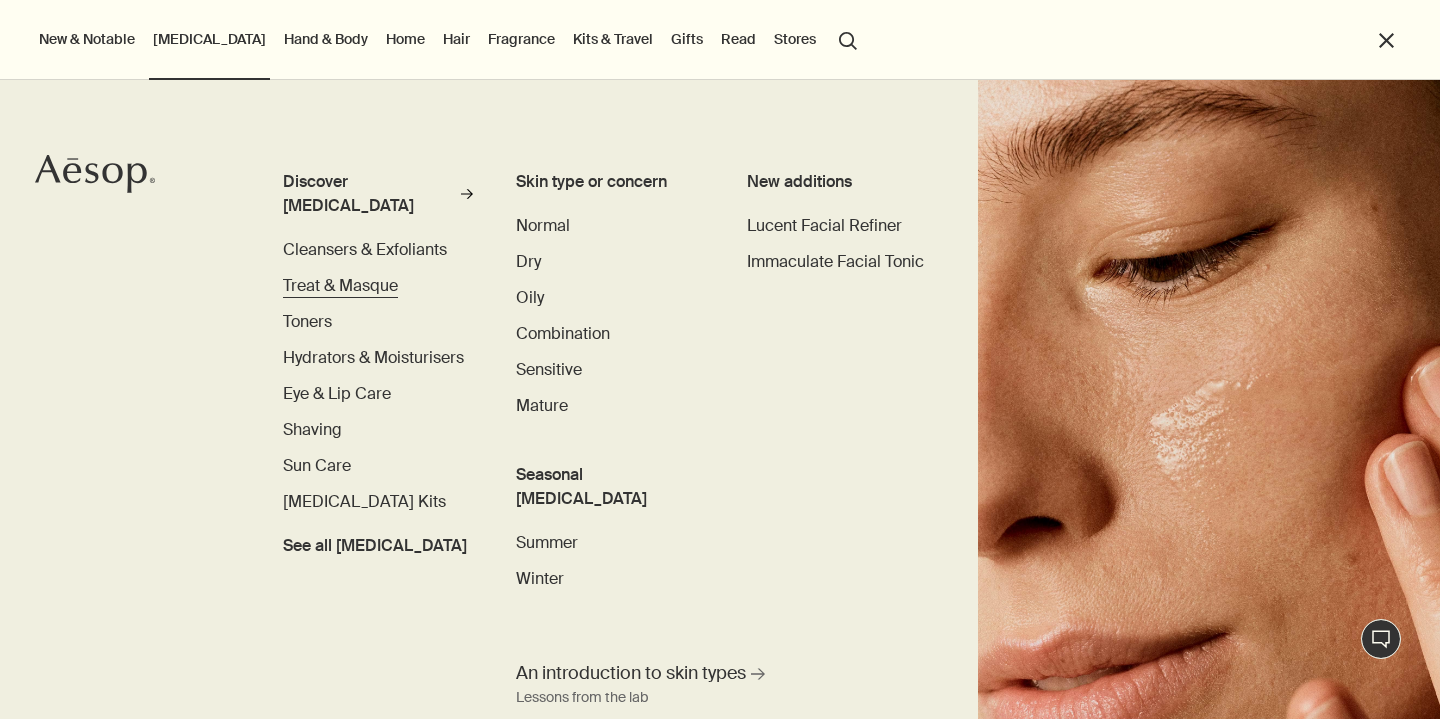 click on "Treat & Masque" at bounding box center [340, 285] 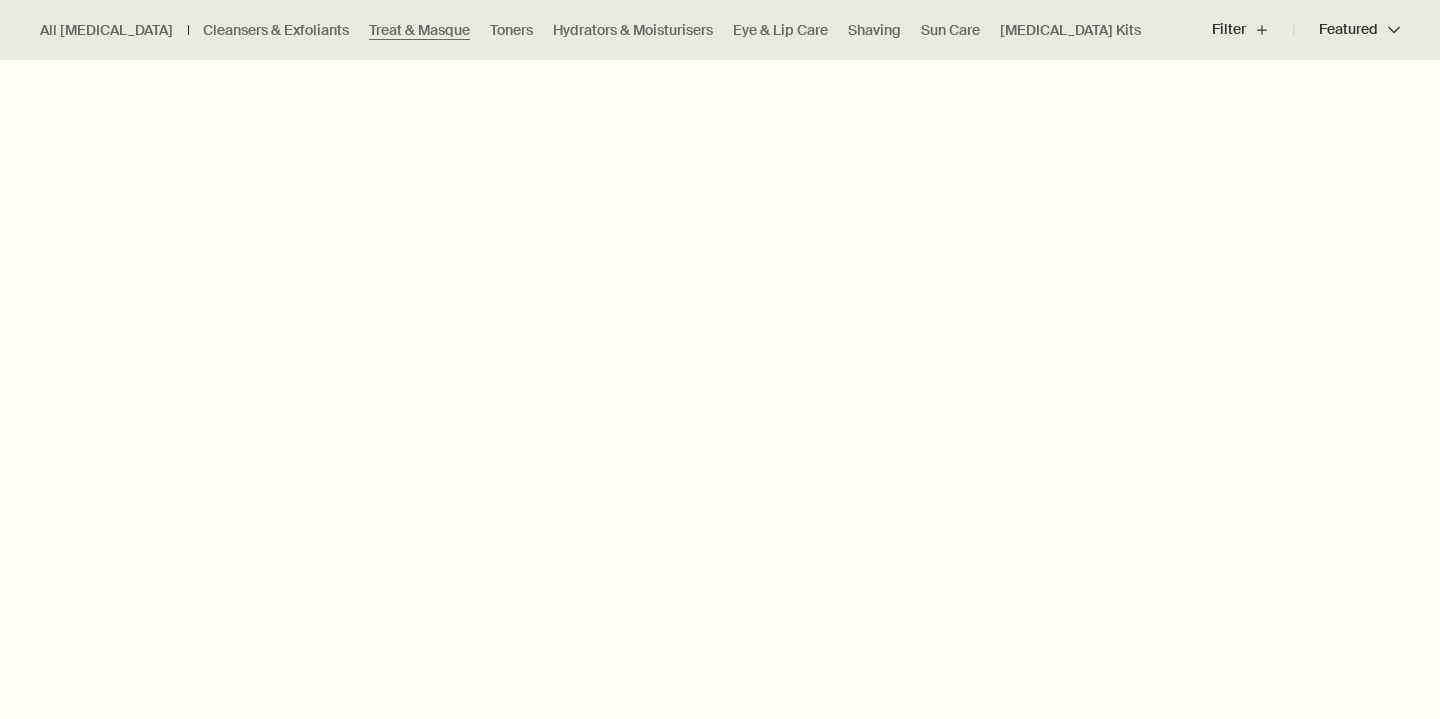 scroll, scrollTop: 1233, scrollLeft: 0, axis: vertical 